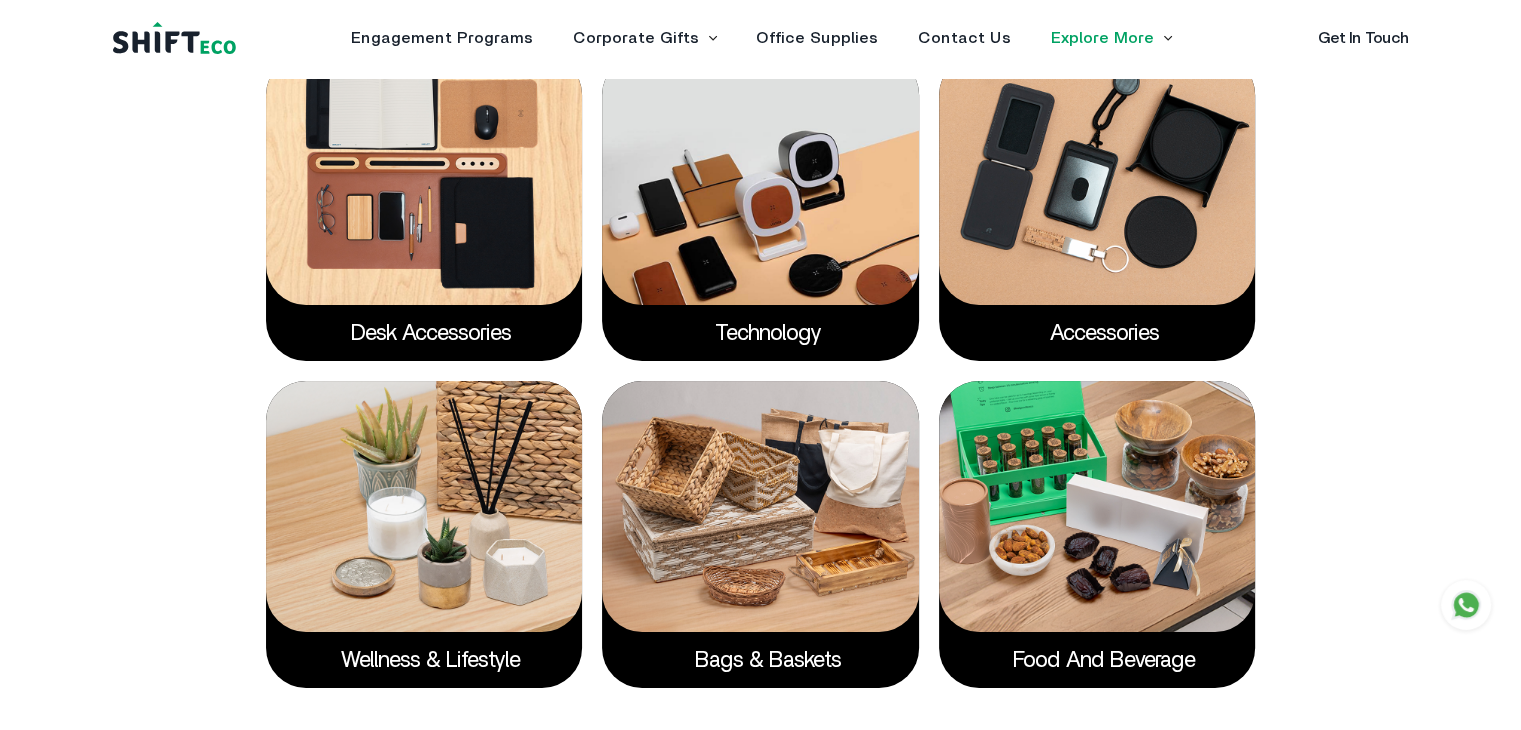 scroll, scrollTop: 3468, scrollLeft: 0, axis: vertical 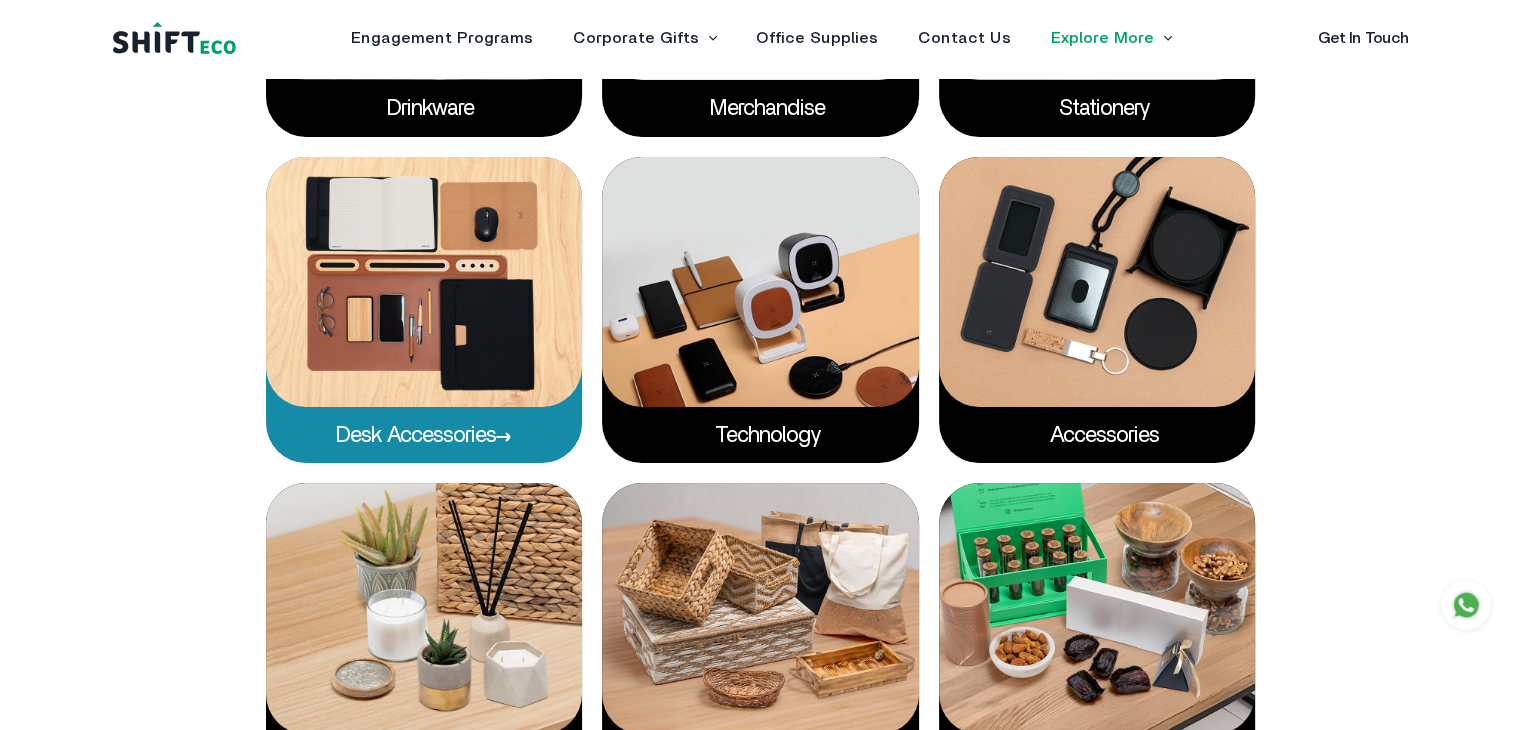 click at bounding box center [424, 282] 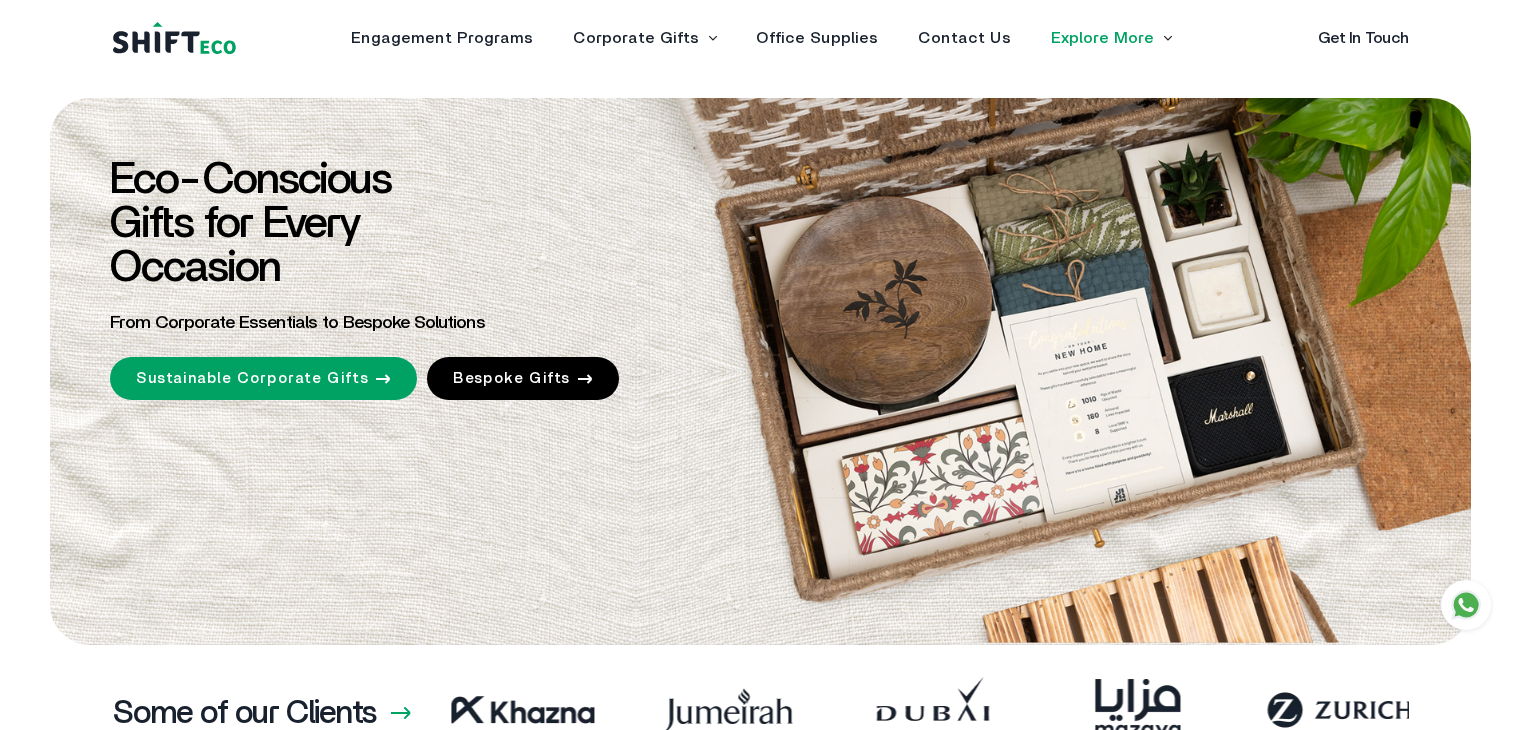 scroll, scrollTop: 3548, scrollLeft: 0, axis: vertical 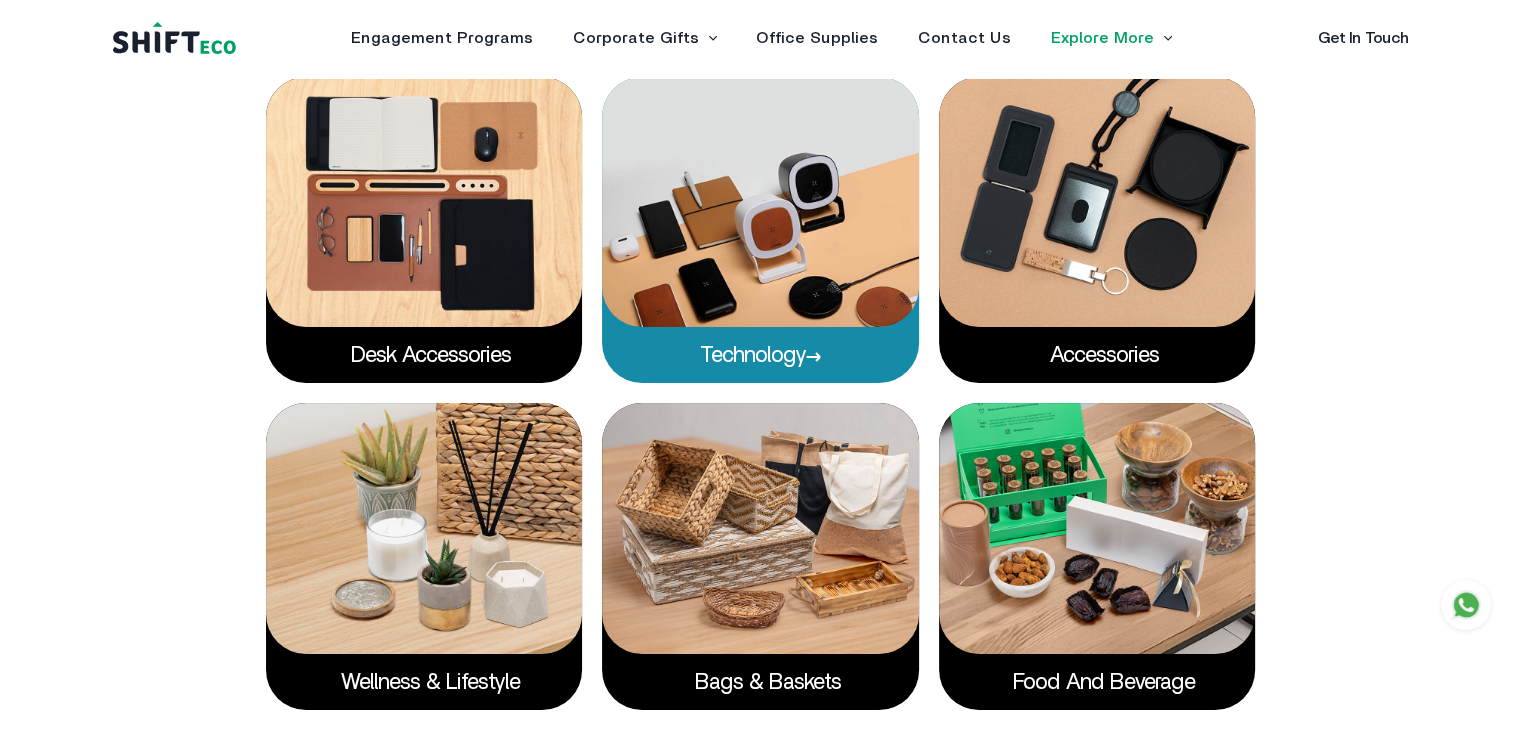 click on "Technology" at bounding box center (761, 355) 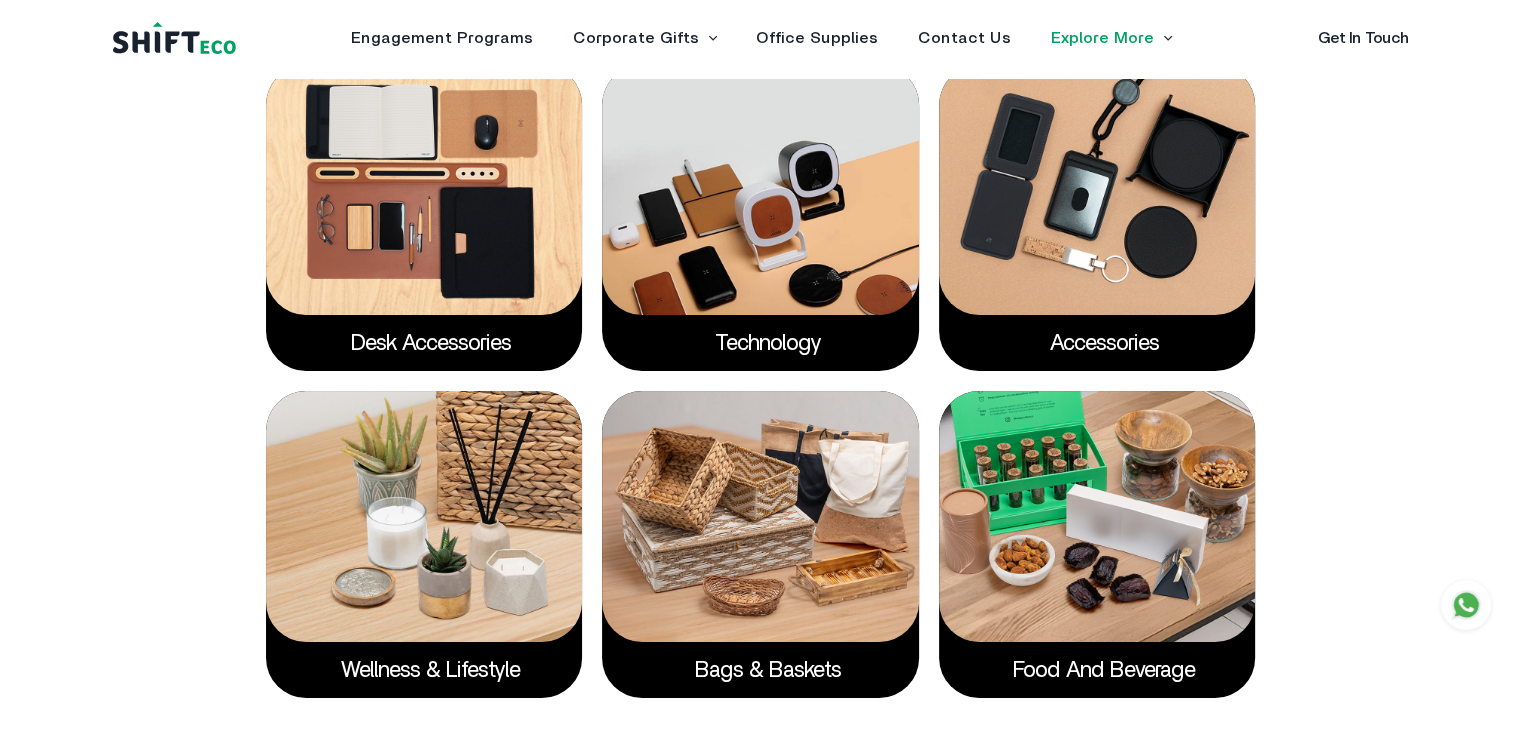 scroll, scrollTop: 3551, scrollLeft: 0, axis: vertical 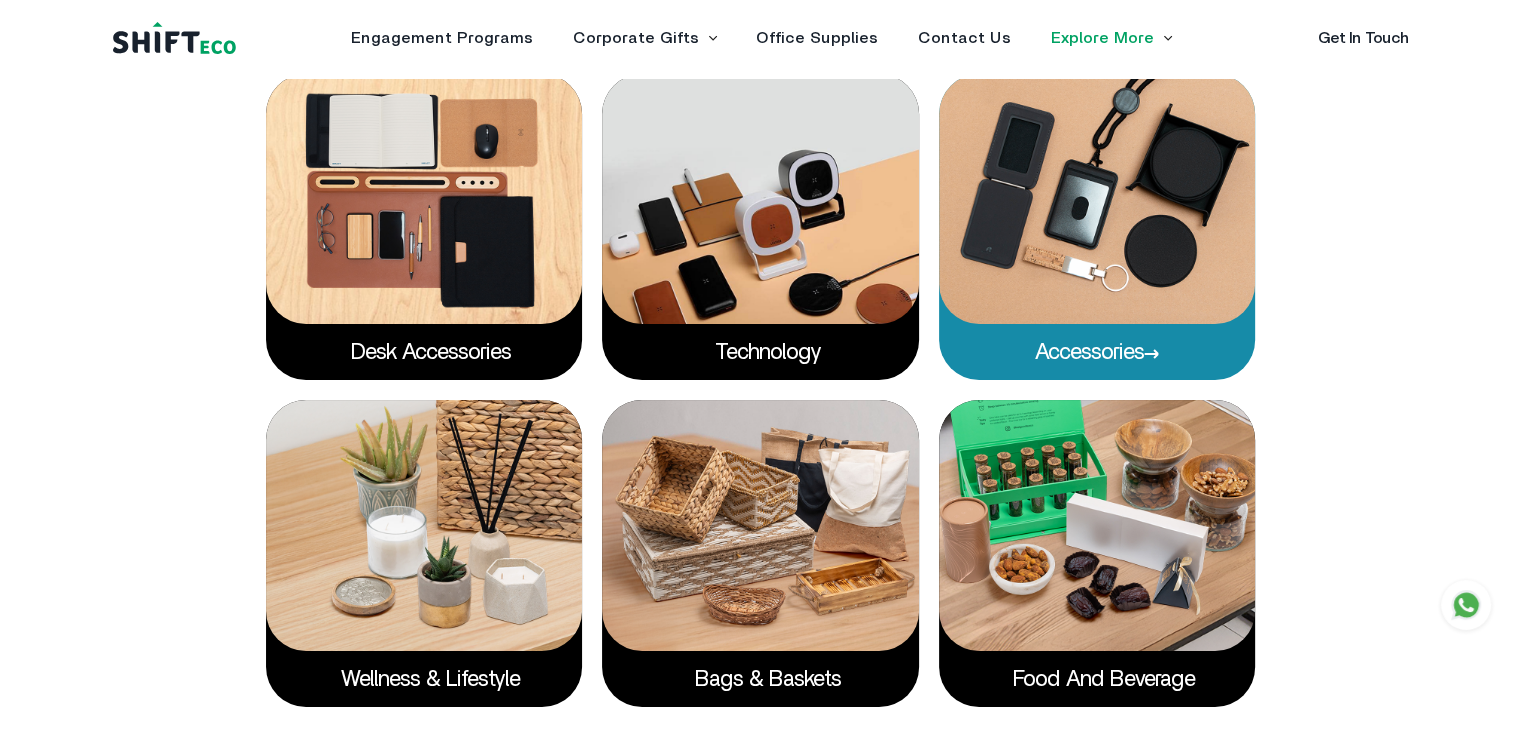 click on "Accessories" at bounding box center [1097, 352] 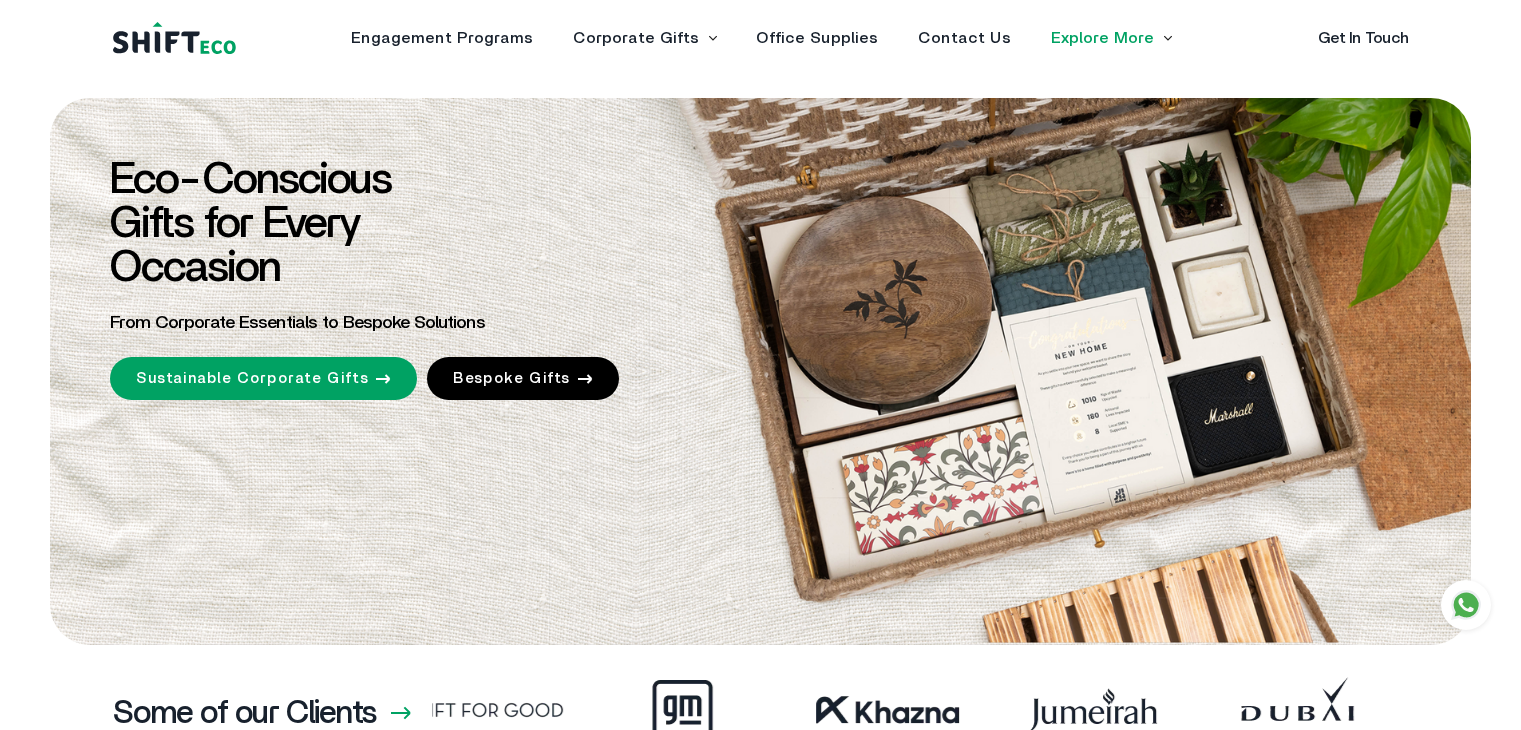 scroll, scrollTop: 3551, scrollLeft: 0, axis: vertical 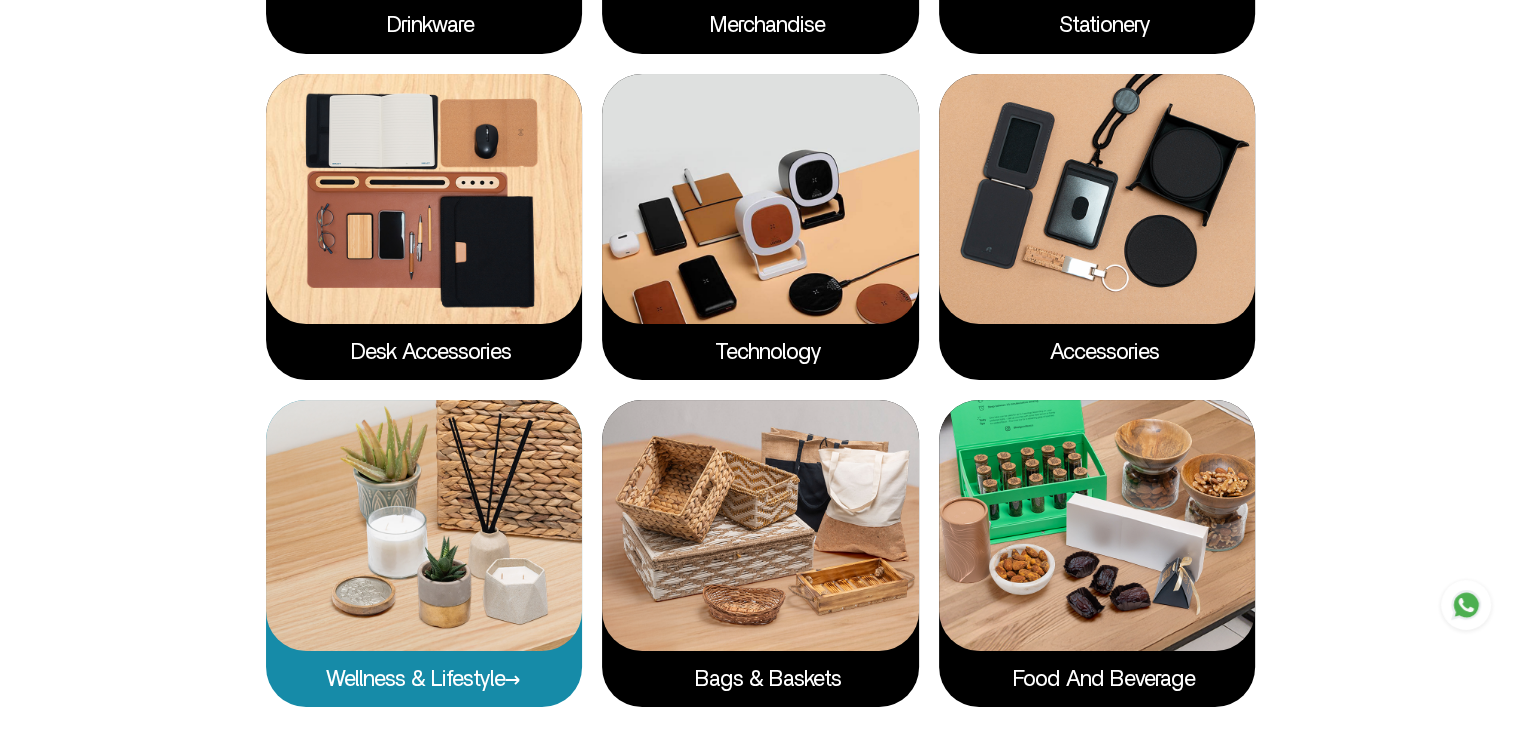 click on "Wellness & Lifestyle" at bounding box center [424, 679] 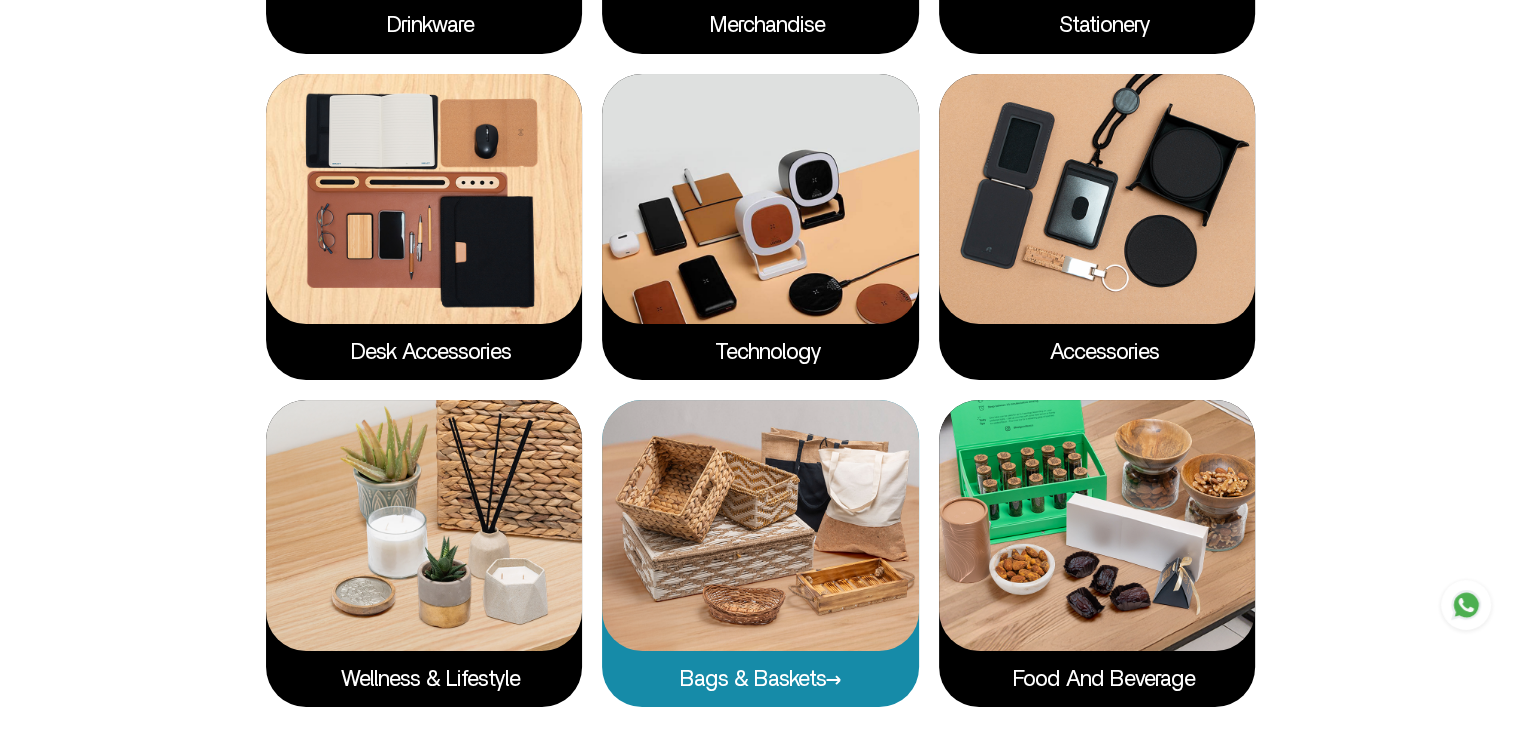 scroll, scrollTop: 3551, scrollLeft: 0, axis: vertical 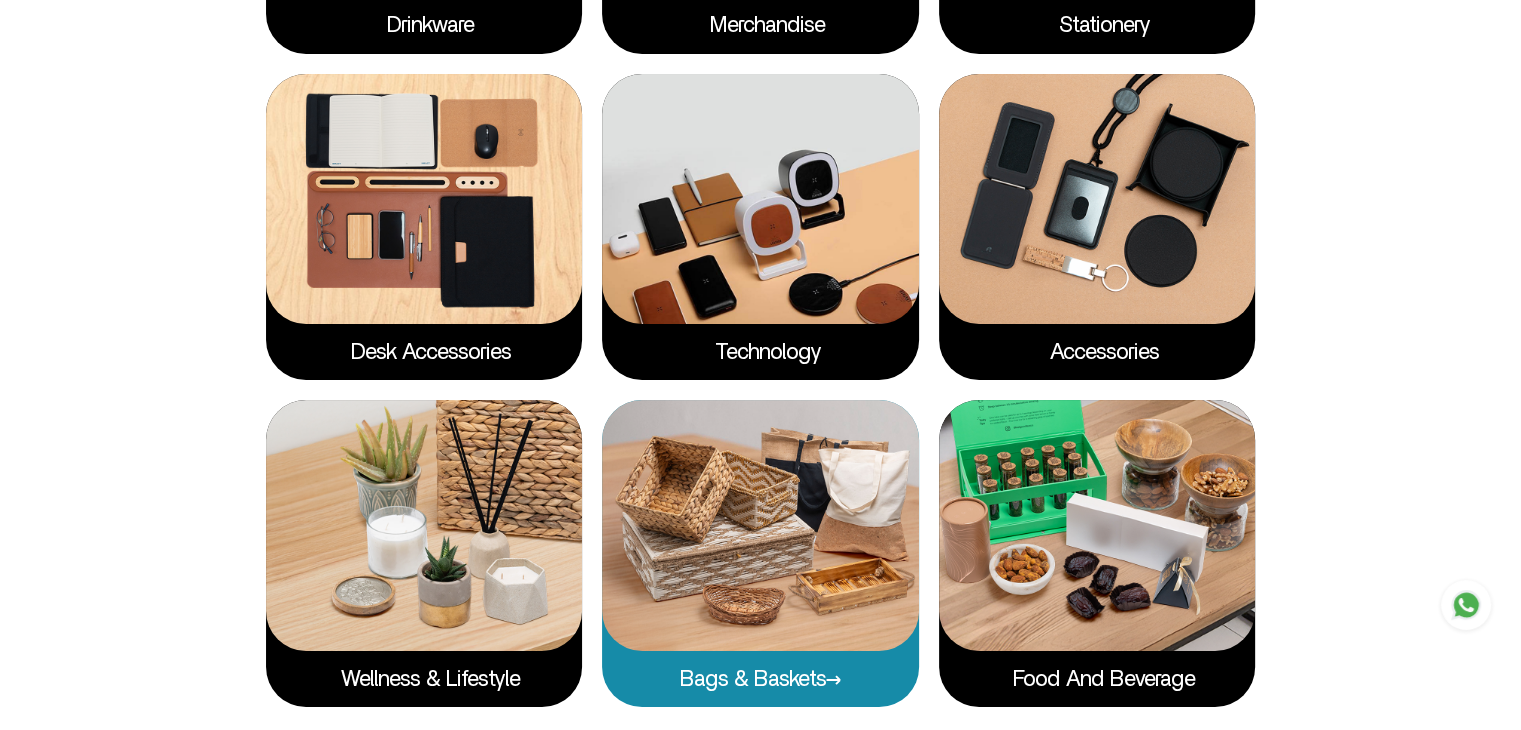 click on "Bags & Baskets" at bounding box center (761, 679) 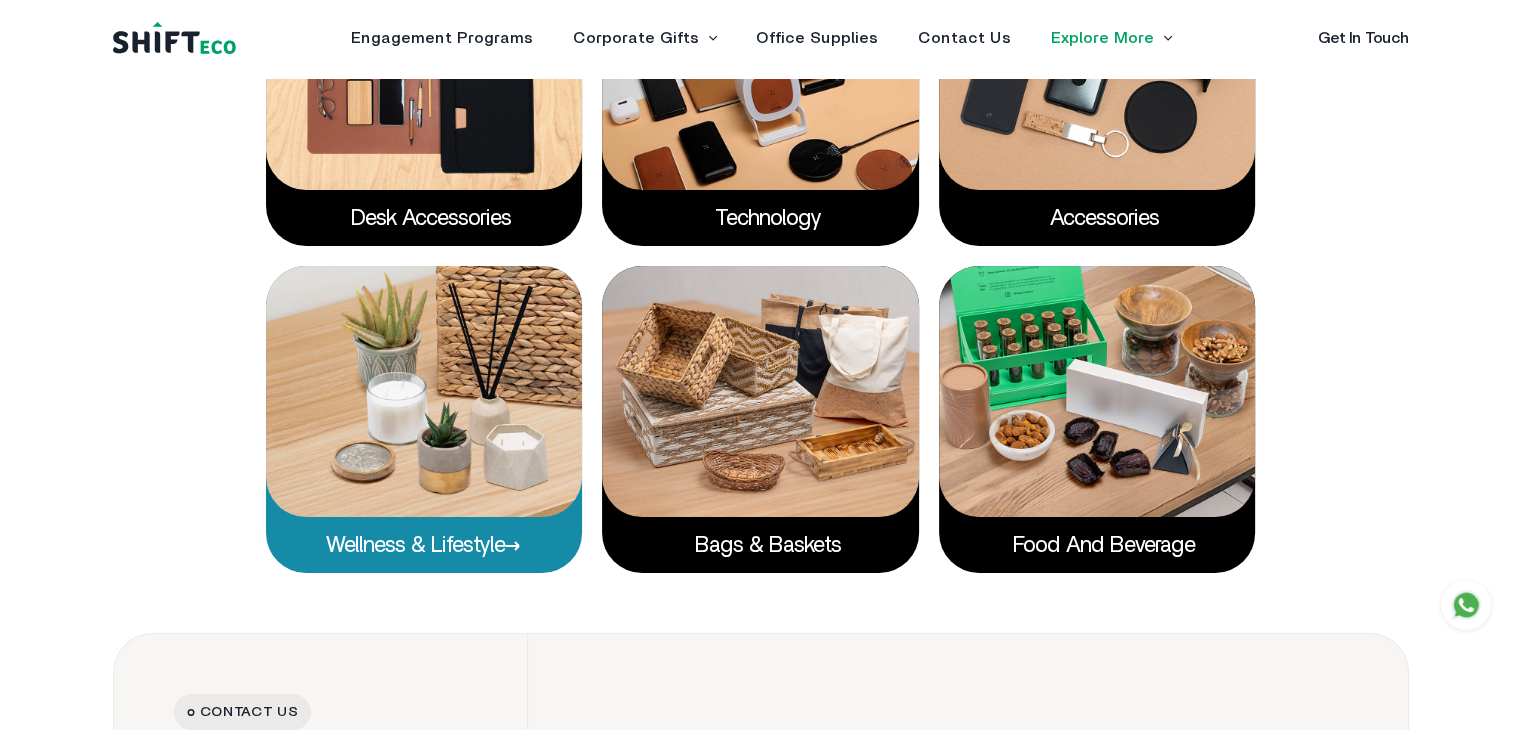 scroll, scrollTop: 3651, scrollLeft: 0, axis: vertical 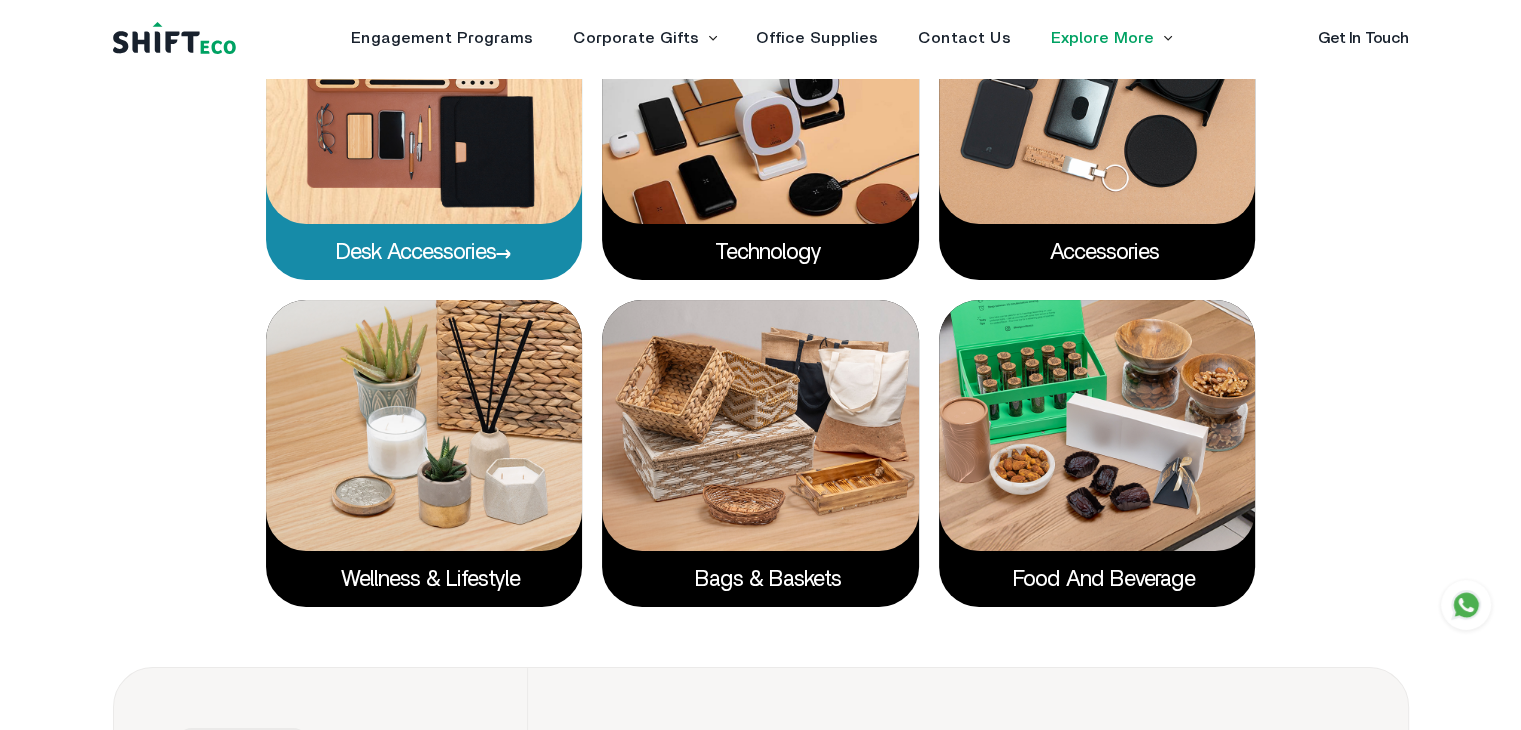 click on "Desk accessories" at bounding box center [424, 252] 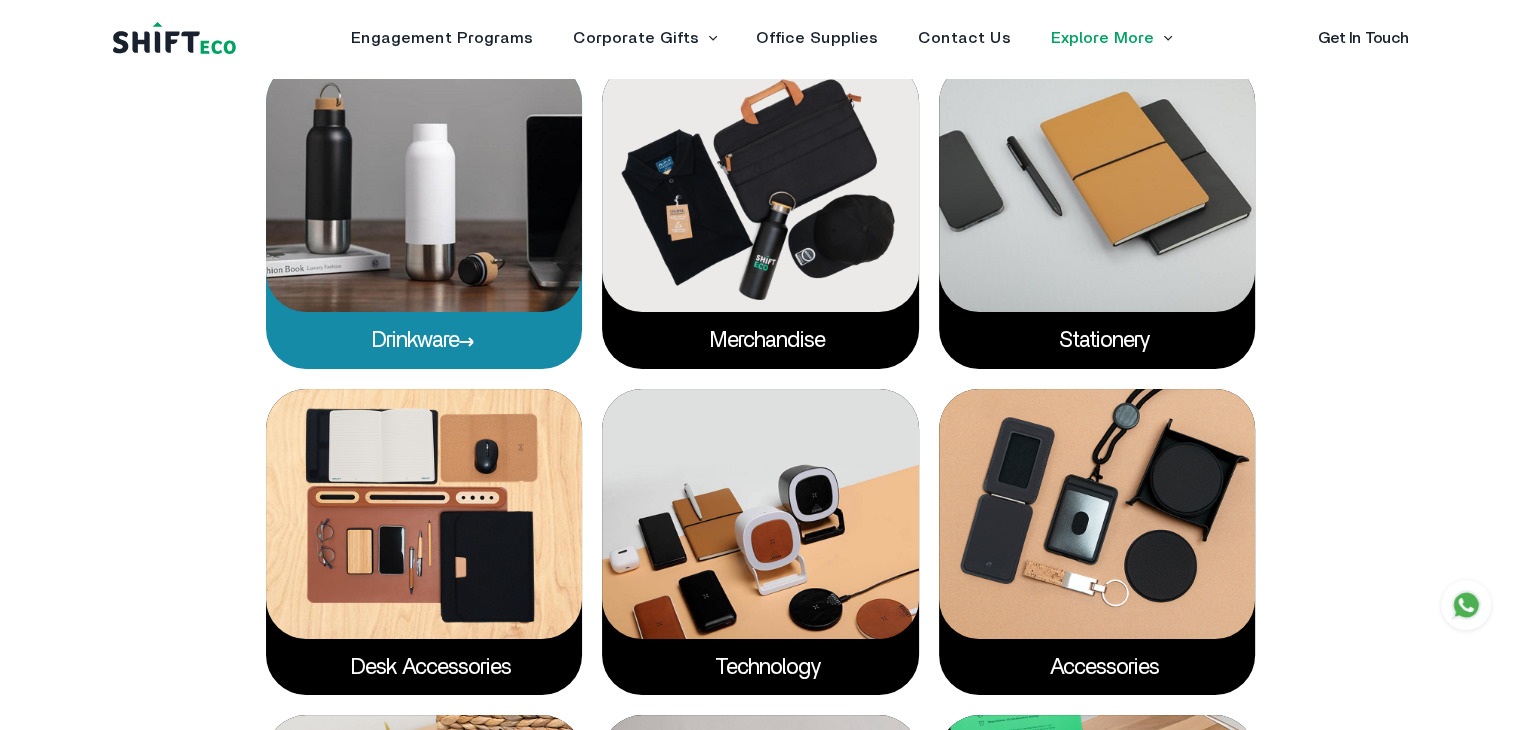 scroll, scrollTop: 3051, scrollLeft: 0, axis: vertical 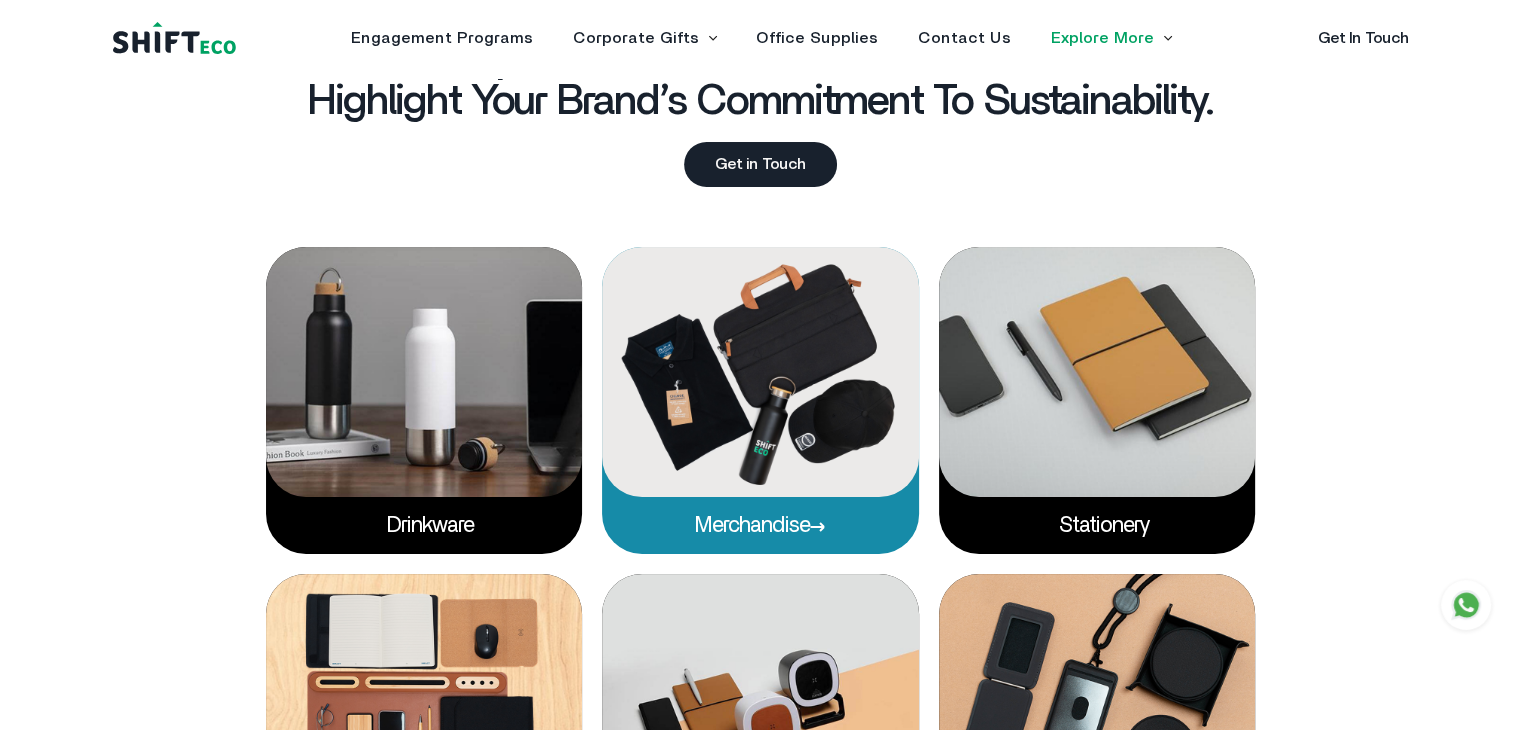 click on "Merchandise" at bounding box center [760, 525] 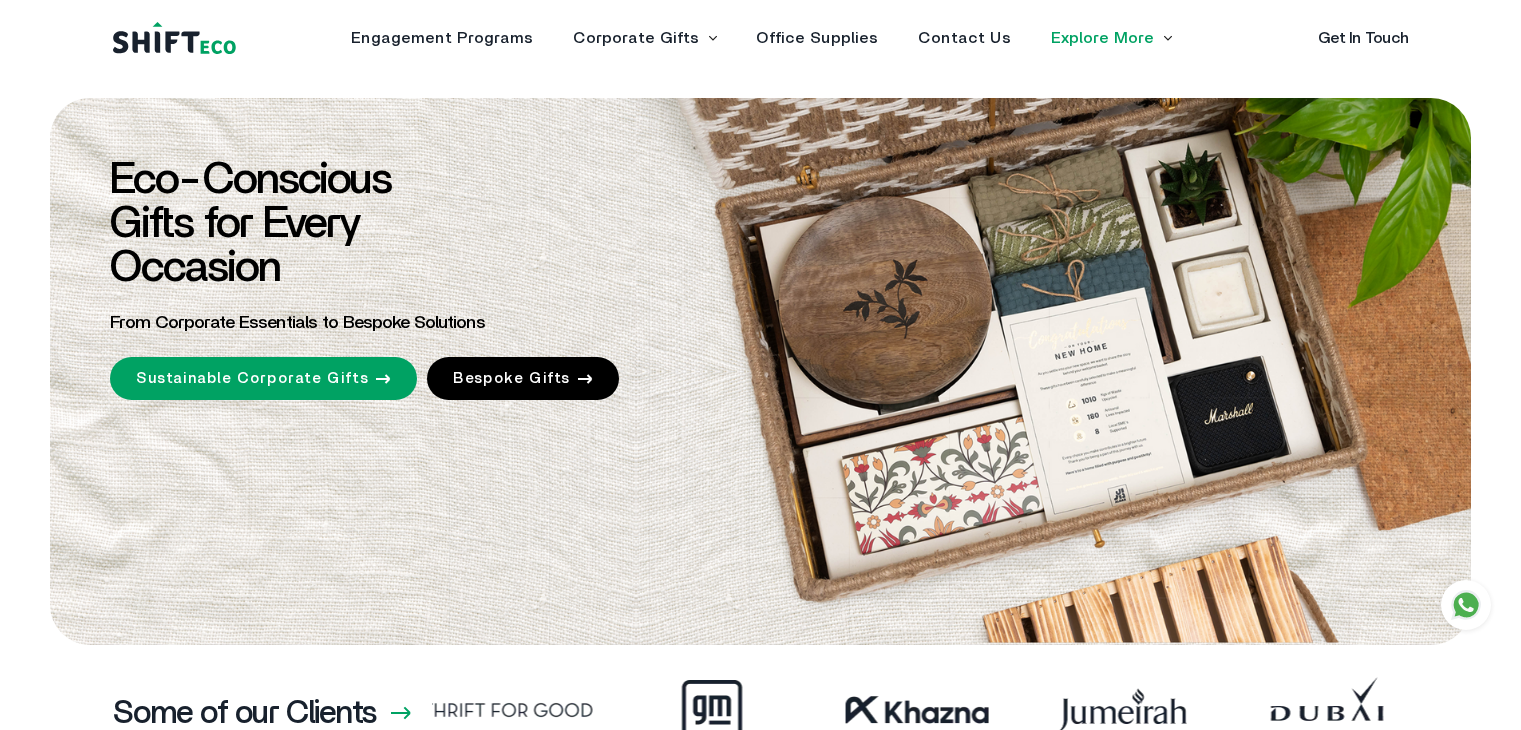 scroll, scrollTop: 3051, scrollLeft: 0, axis: vertical 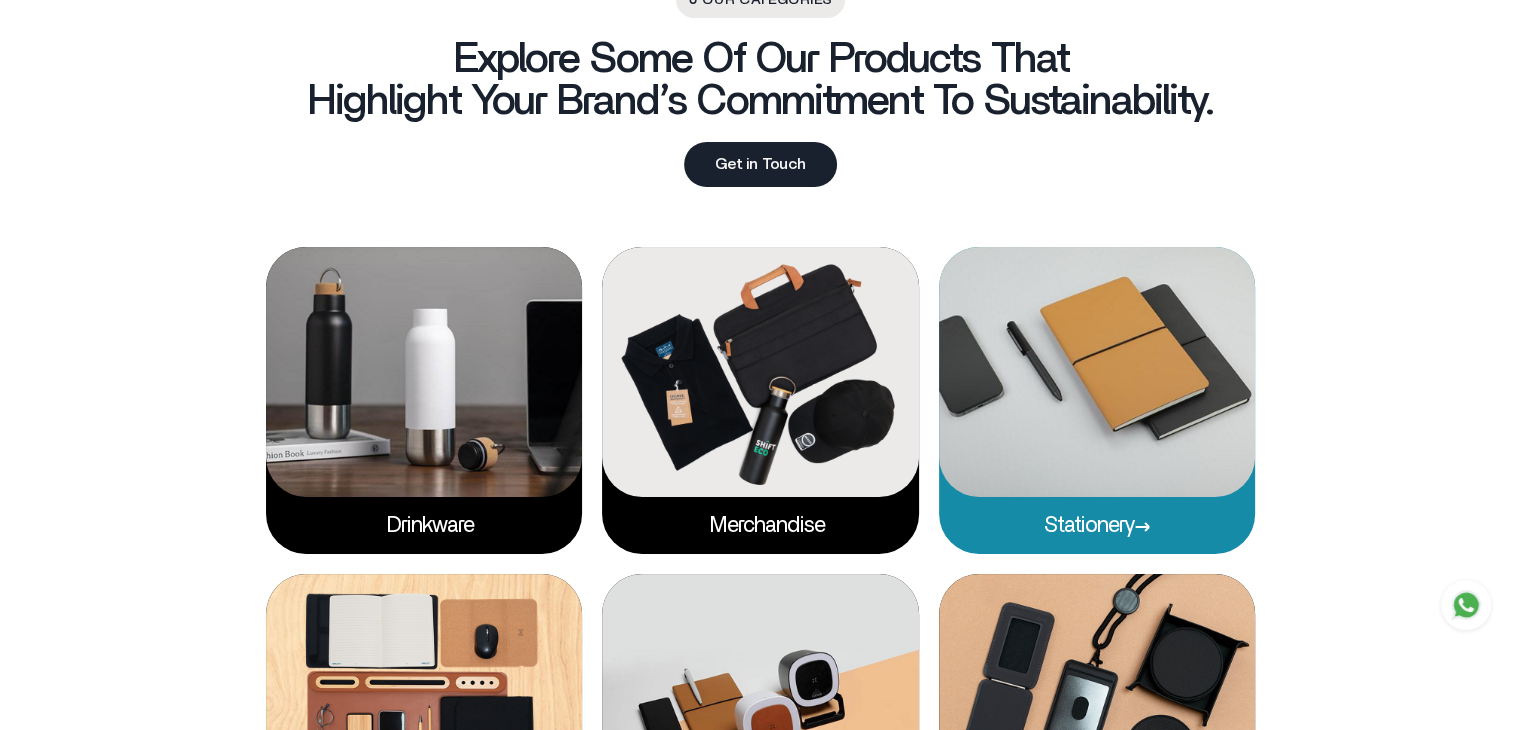 click on "Stationery" at bounding box center (1097, 525) 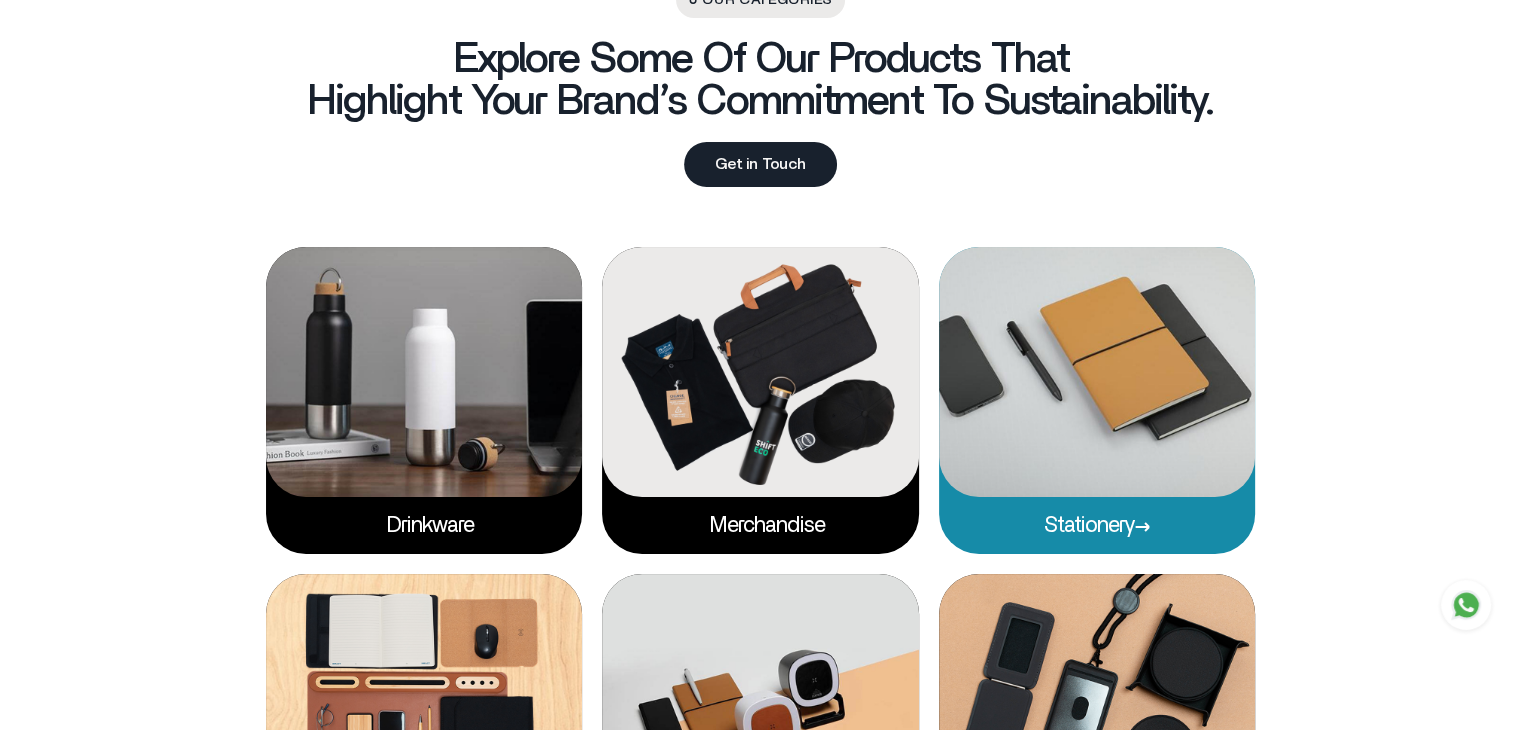 click on "Stationery" at bounding box center [1097, 525] 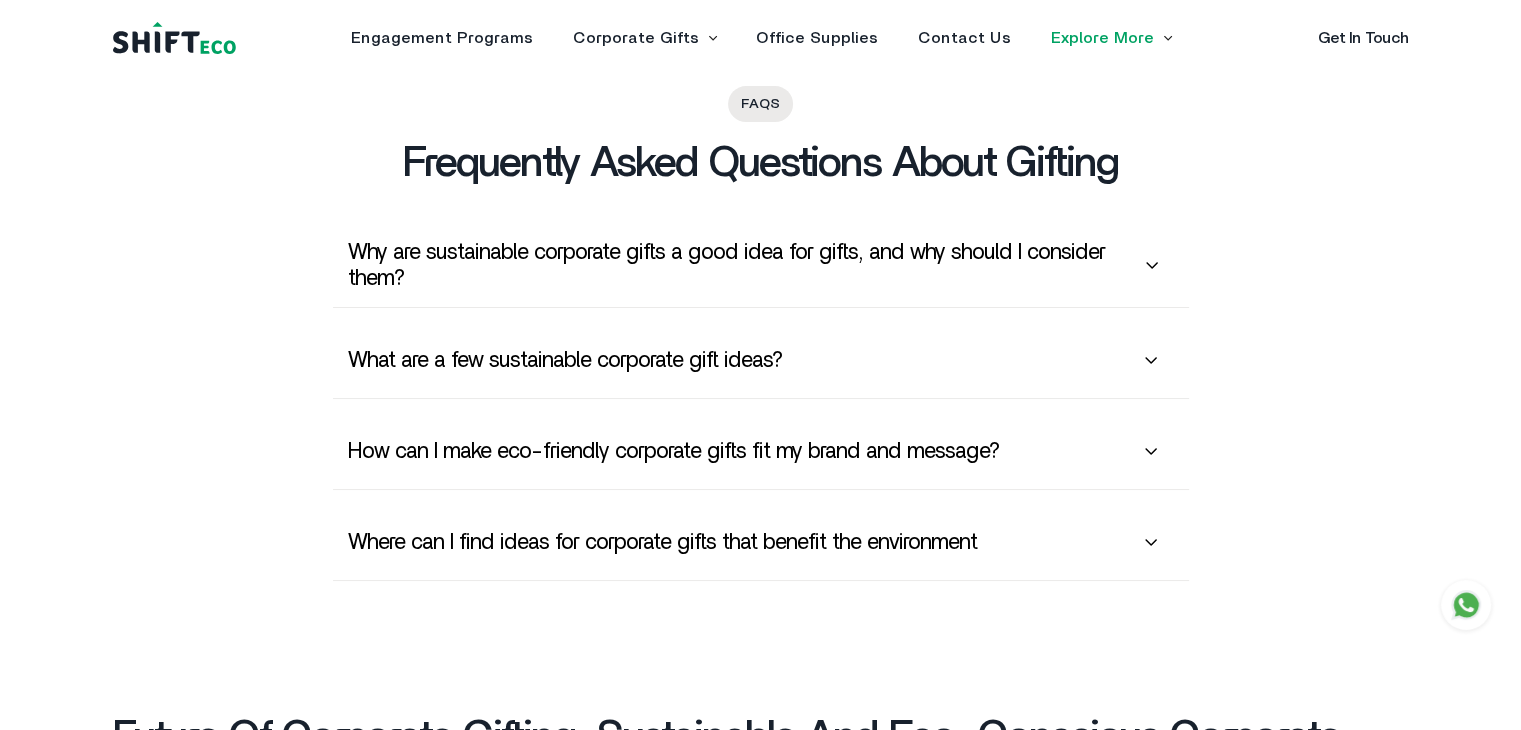 scroll, scrollTop: 5768, scrollLeft: 0, axis: vertical 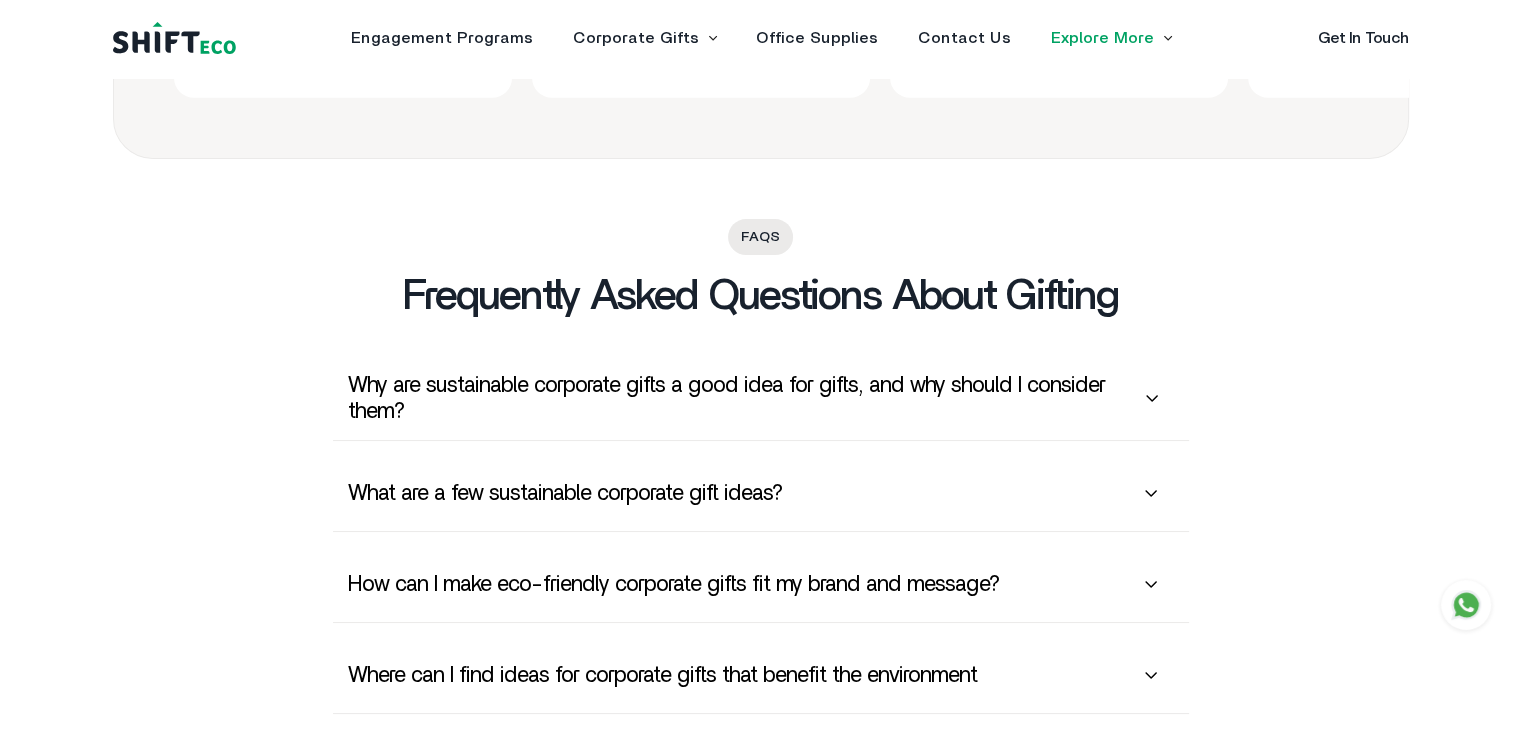 click 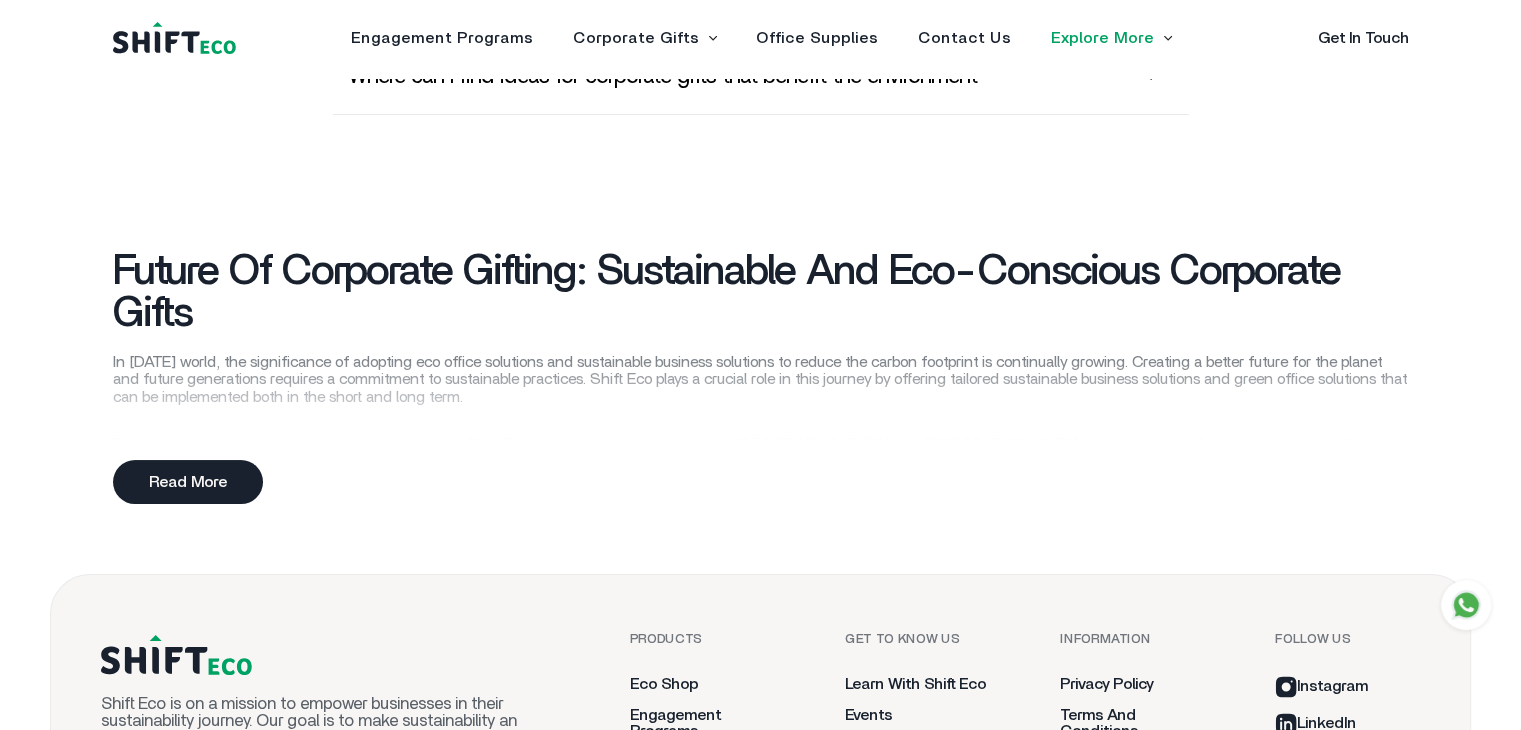 scroll, scrollTop: 6652, scrollLeft: 0, axis: vertical 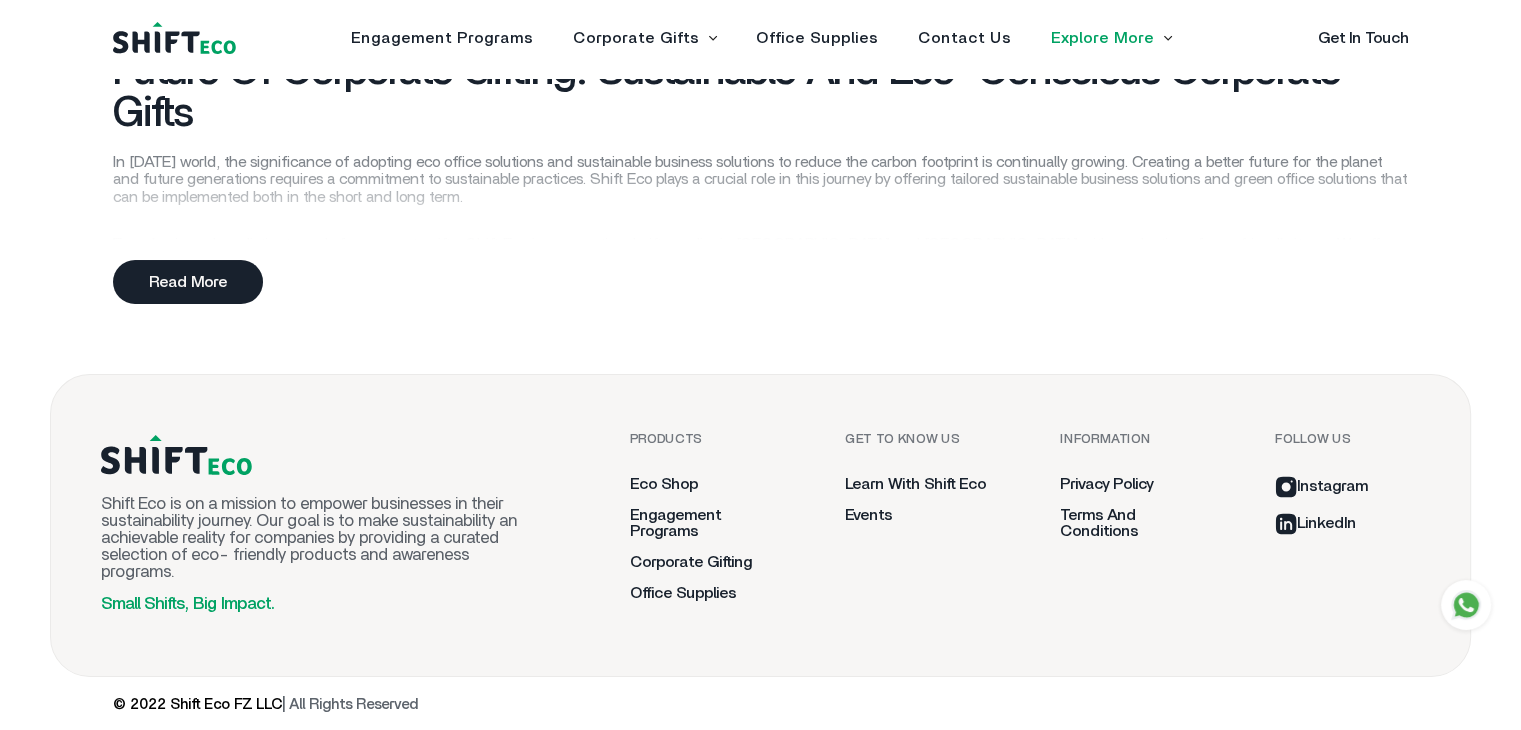 click on "Instagram" at bounding box center (1321, 486) 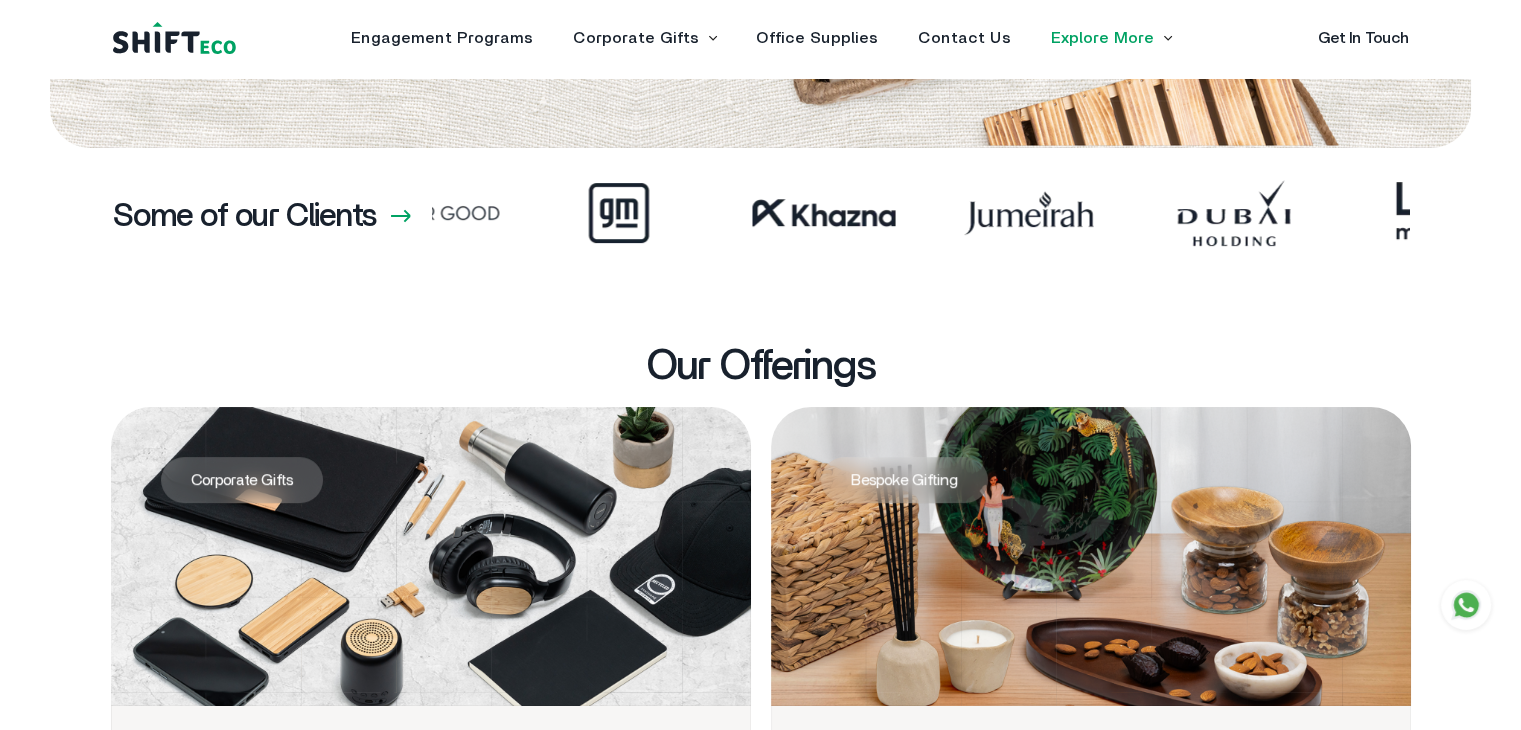 scroll, scrollTop: 368, scrollLeft: 0, axis: vertical 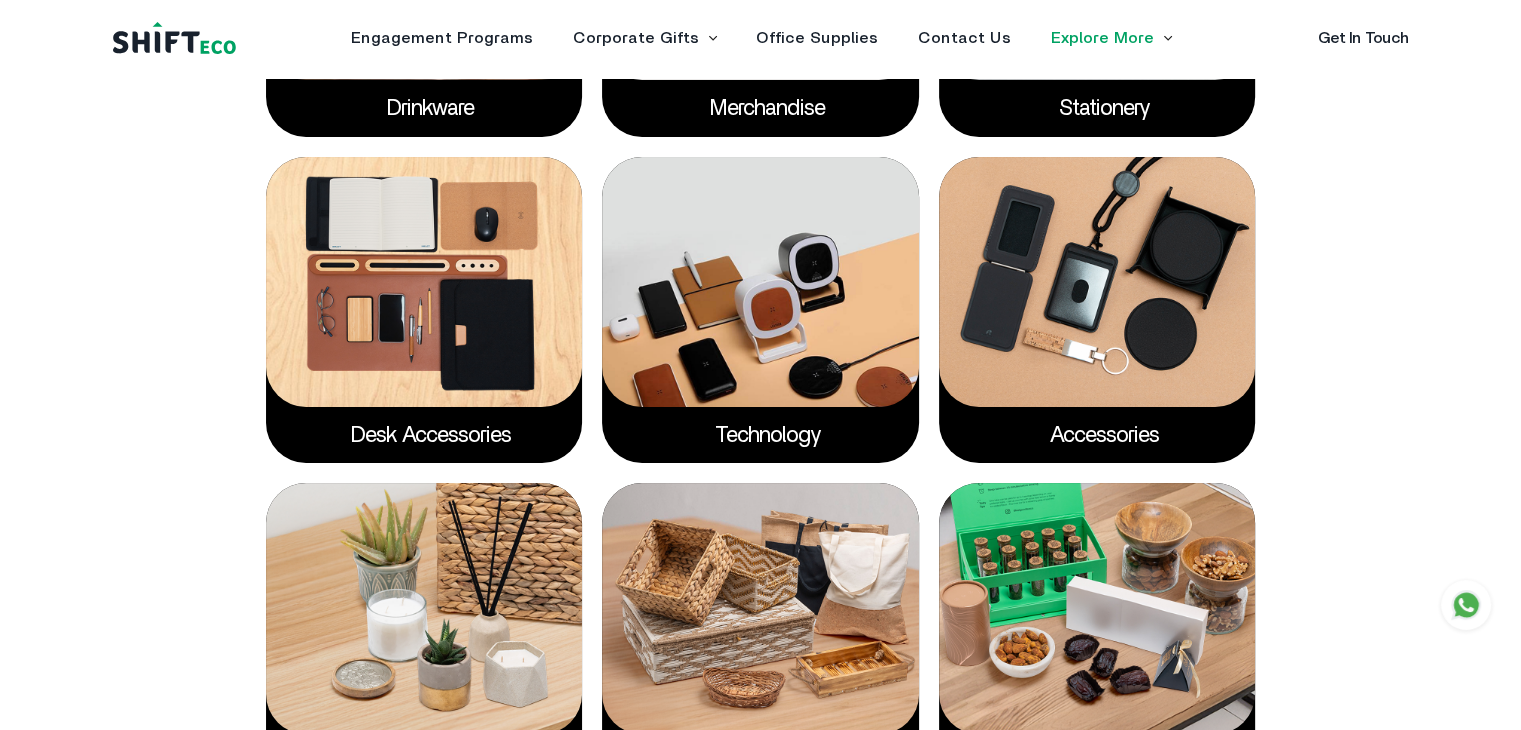 click on "Explore More
Eco Shop
Learn with Shift Eco" at bounding box center (1111, 38) 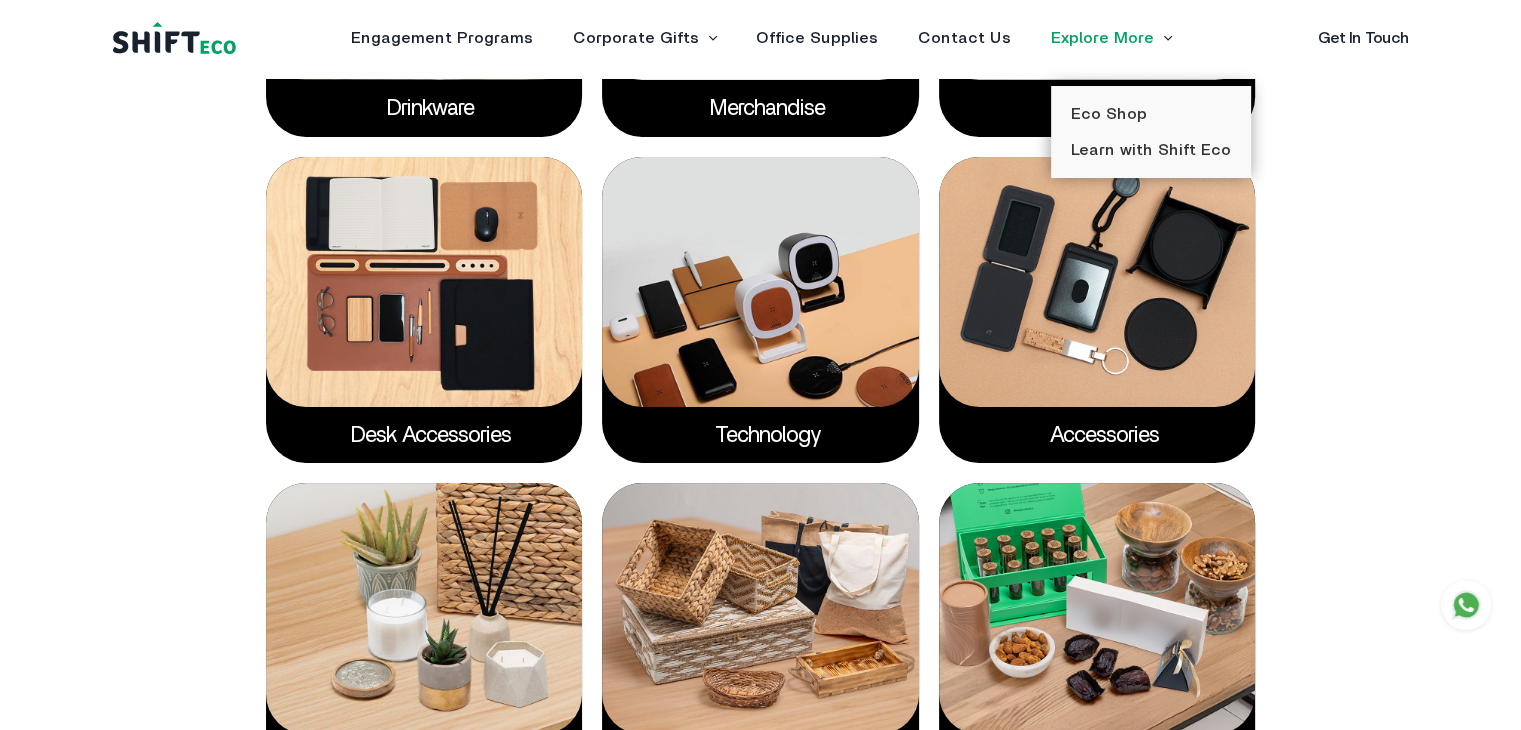 click on "Drinkware
Merchandise
Stationery
Desk accessories
Technology
Accessories
Wellness & Lifestyle
Bags & Baskets" at bounding box center [761, 290] 